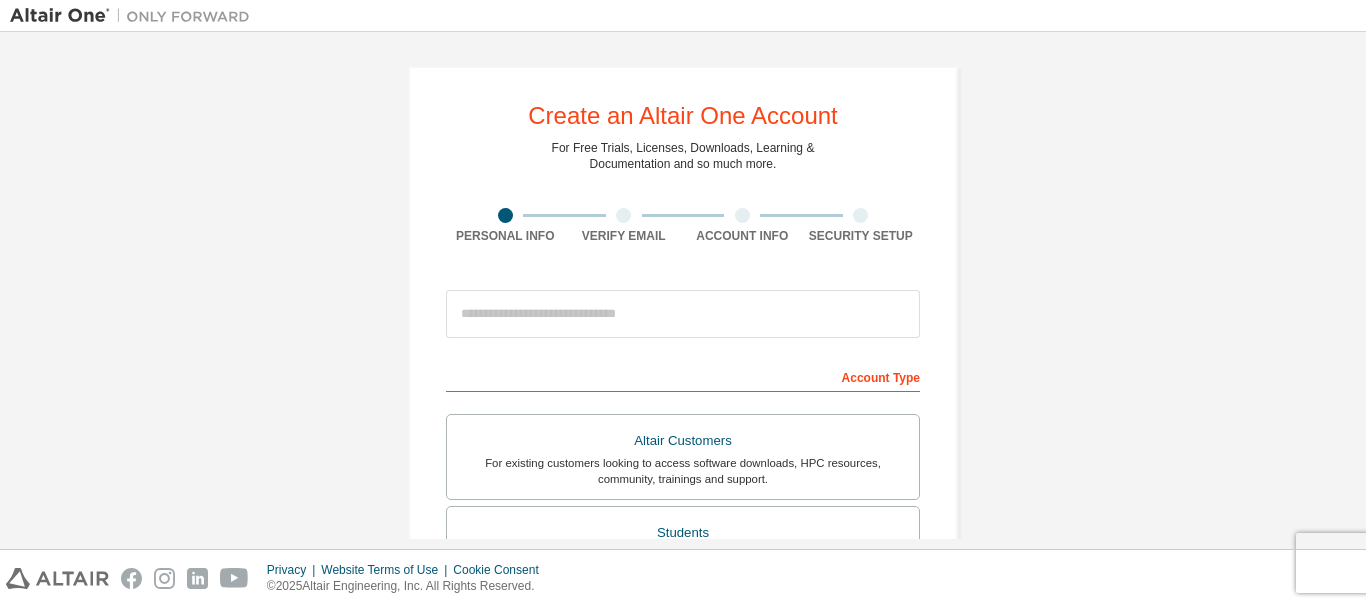 scroll, scrollTop: 0, scrollLeft: 0, axis: both 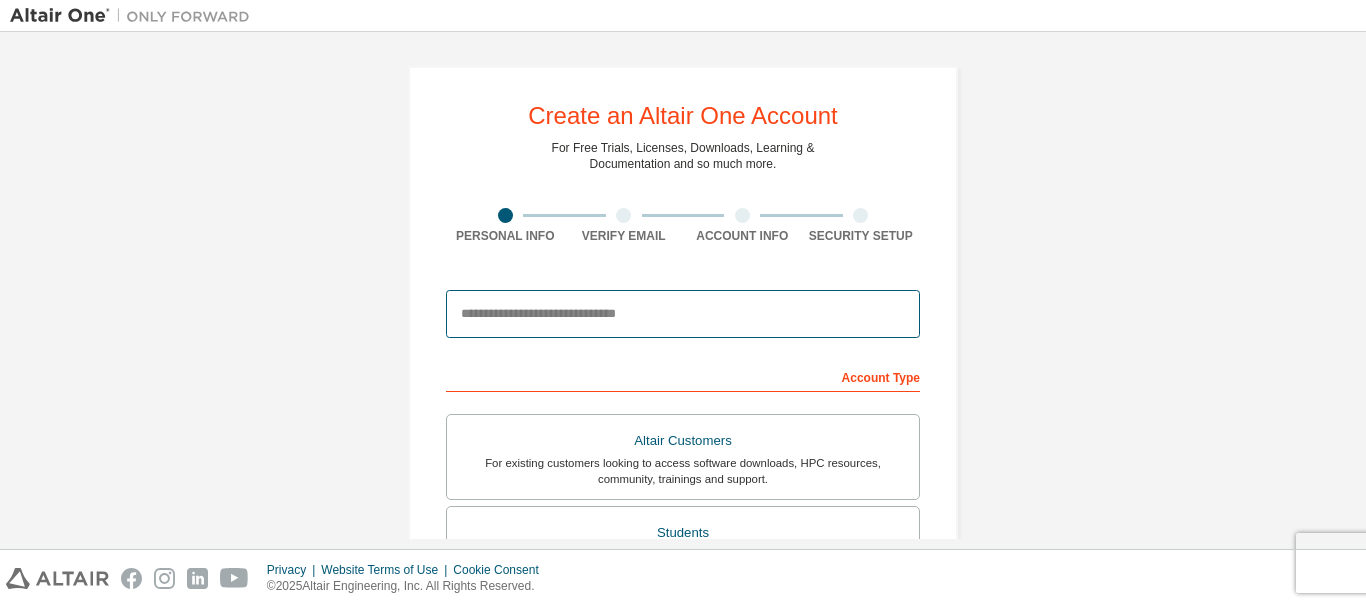 click at bounding box center [683, 314] 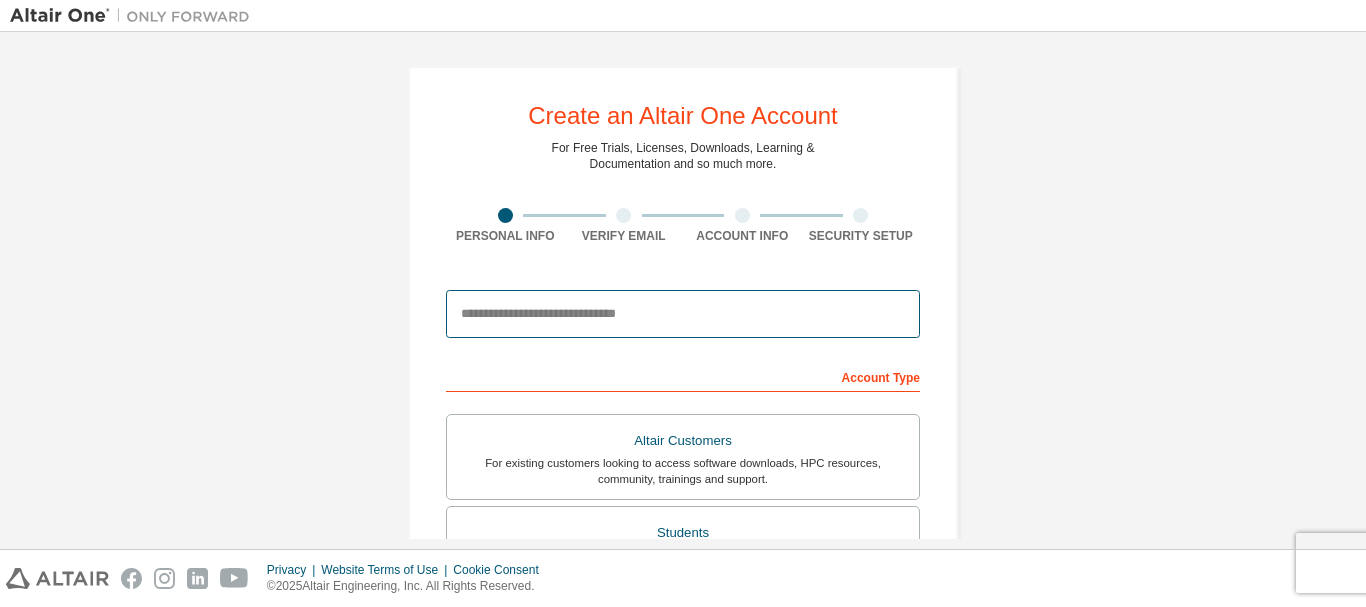 type on "**********" 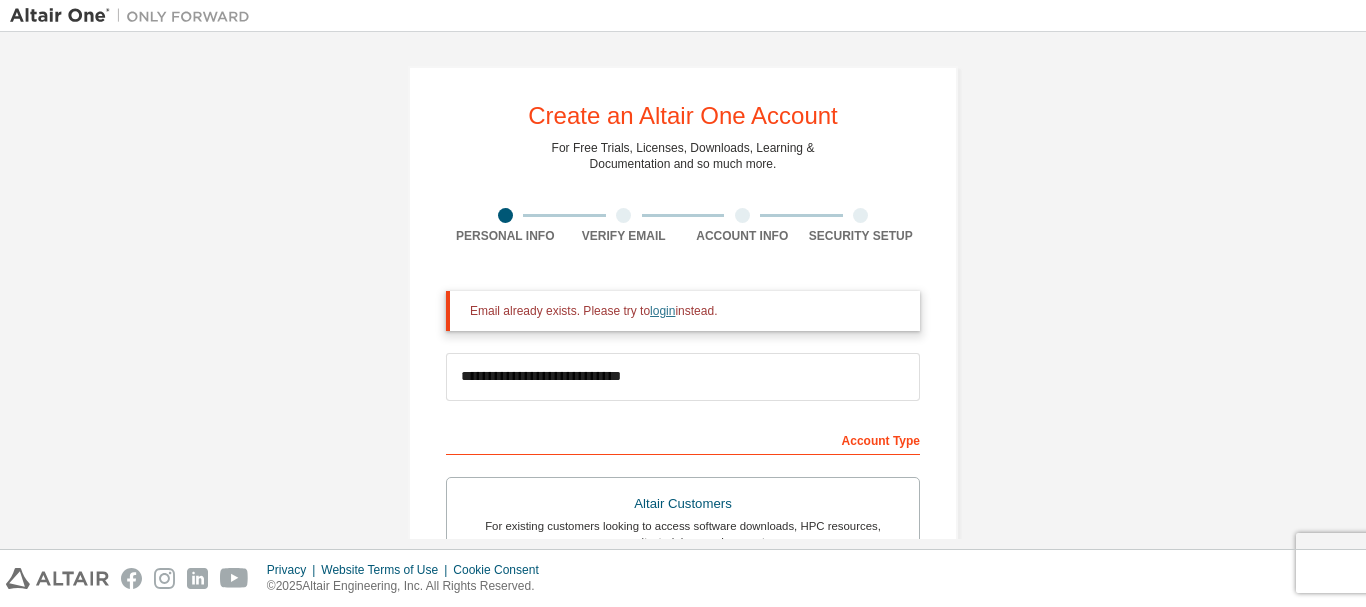 click on "login" at bounding box center [662, 311] 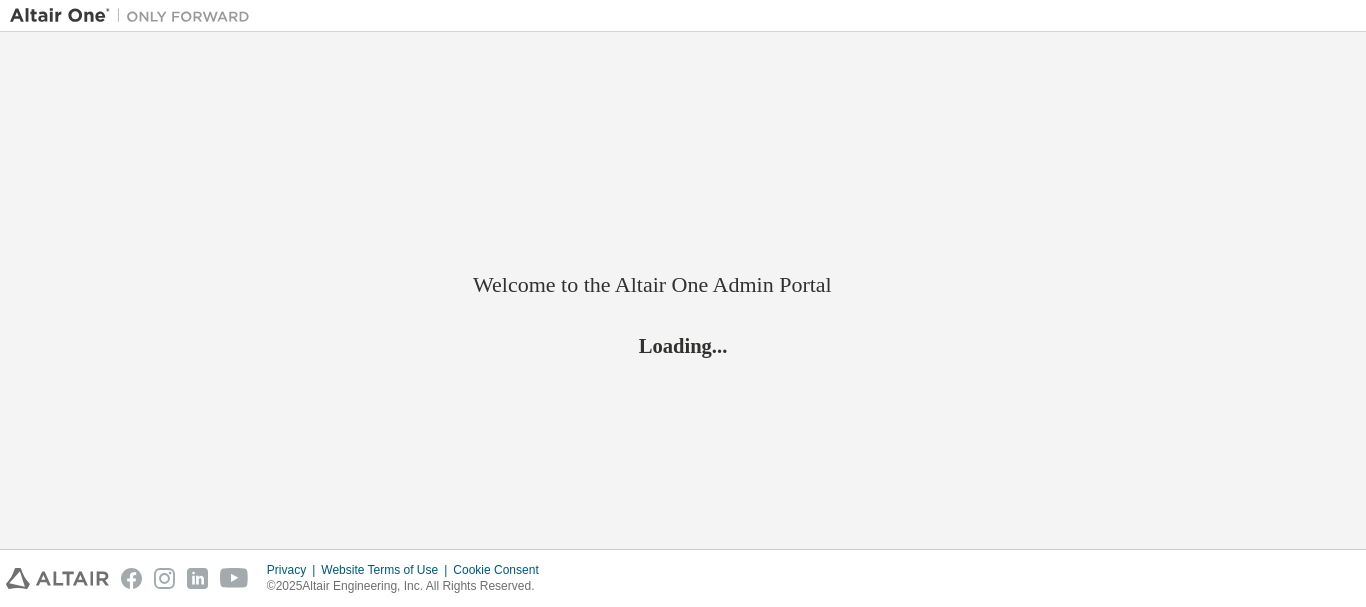 scroll, scrollTop: 0, scrollLeft: 0, axis: both 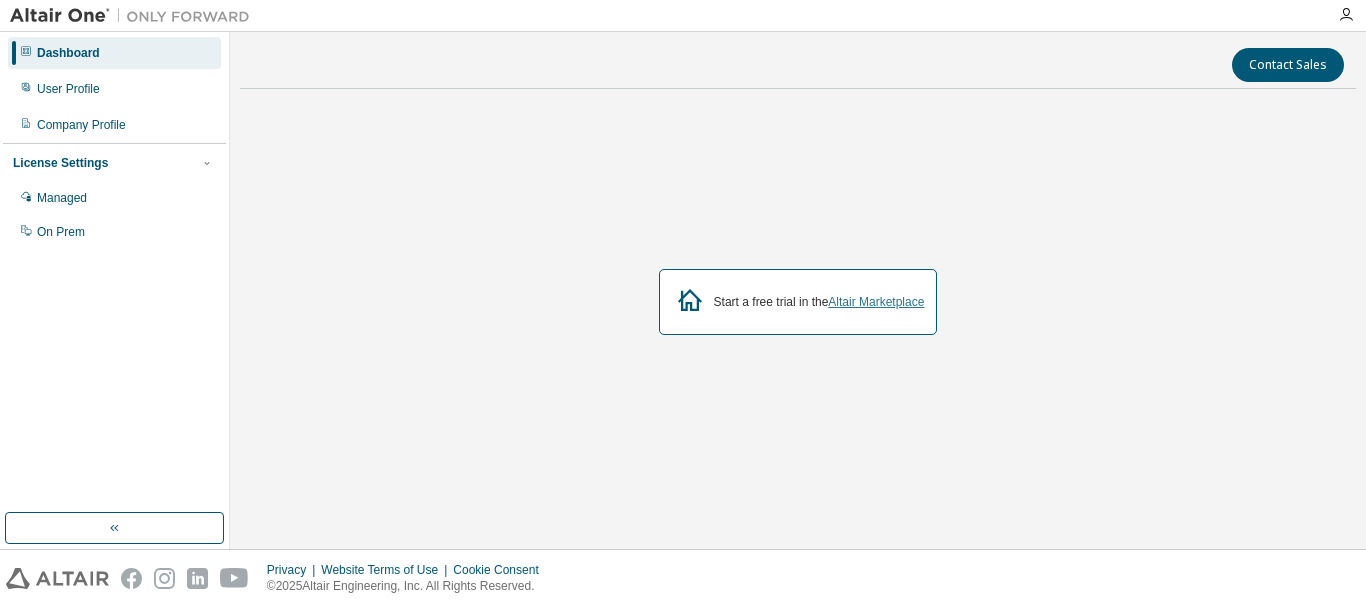 click on "Altair Marketplace" at bounding box center [876, 302] 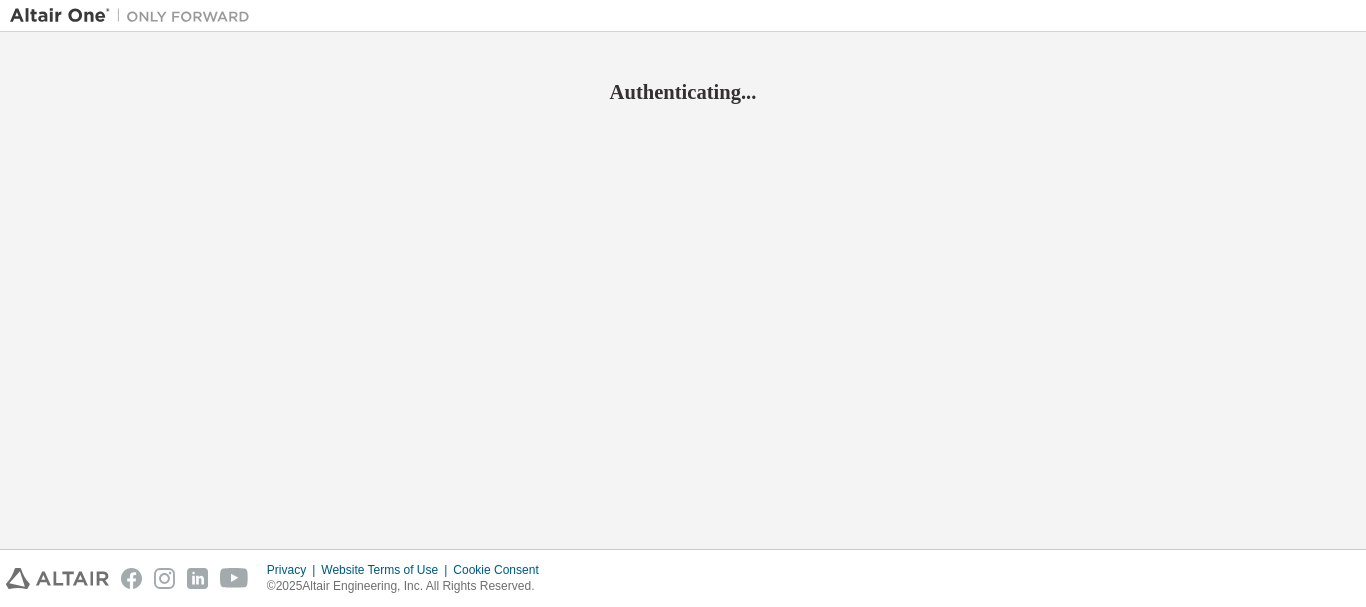 scroll, scrollTop: 0, scrollLeft: 0, axis: both 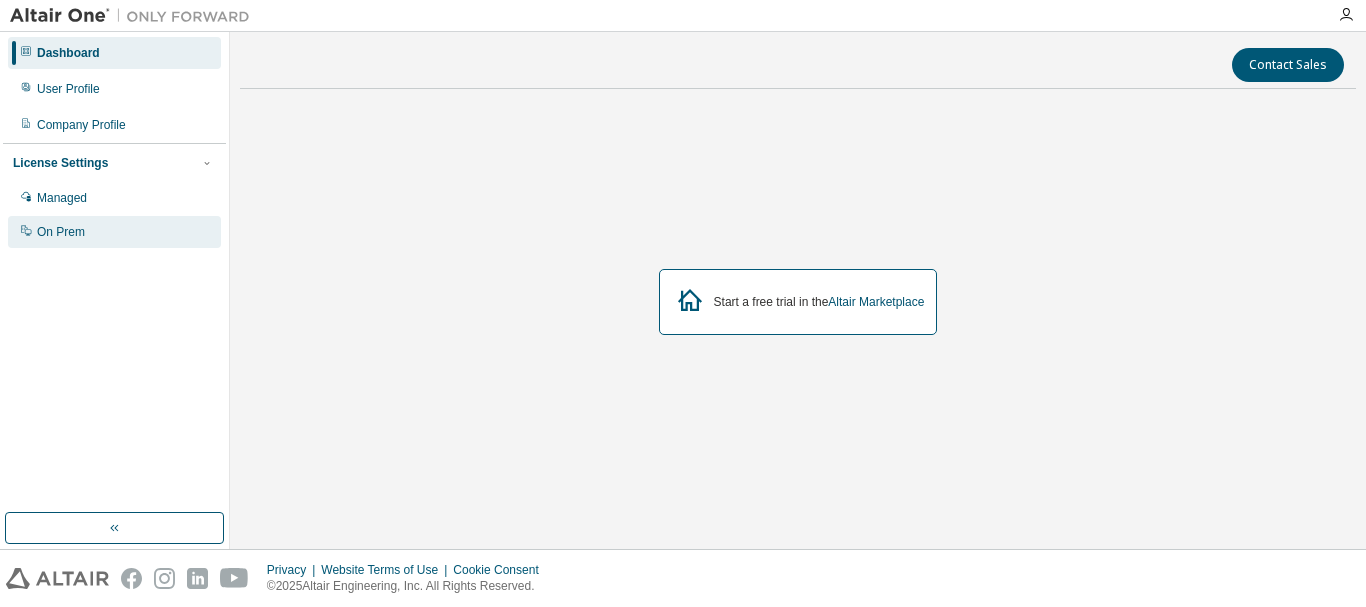 click on "On Prem" at bounding box center [61, 232] 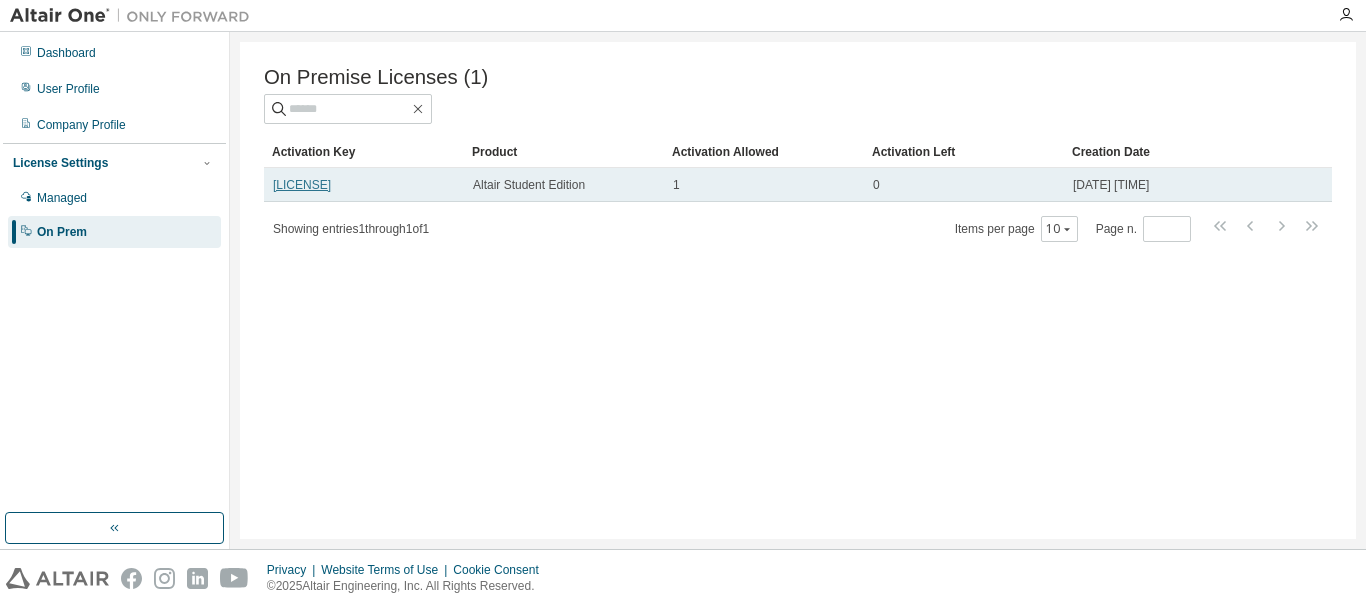 drag, startPoint x: 433, startPoint y: 187, endPoint x: 276, endPoint y: 182, distance: 157.0796 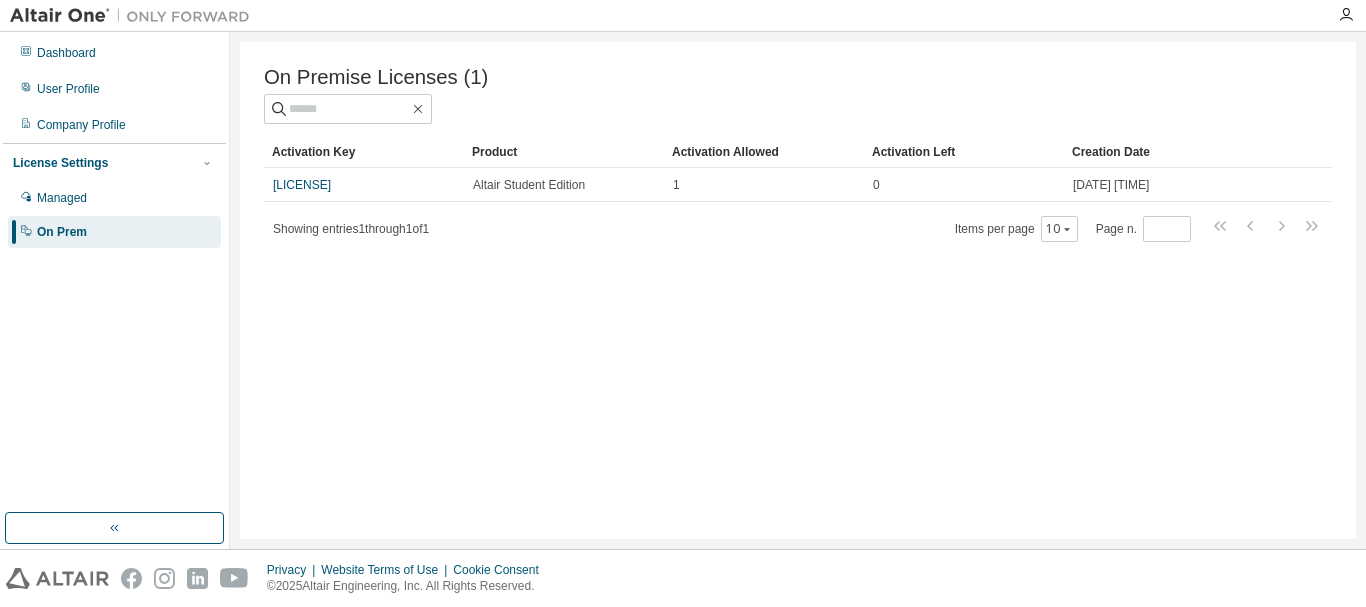 click on "On Premise Licenses (1) Clear Load Save Save As Field Operator Value Select filter Select operand Add criteria Search Activation Key Product Activation Allowed Activation Left Creation Date [LICENSE] Altair Student Edition 1 0 [DATE] [TIME] Showing entries  1  through  1  of  1 Items per page 10 Page n. *" at bounding box center (798, 290) 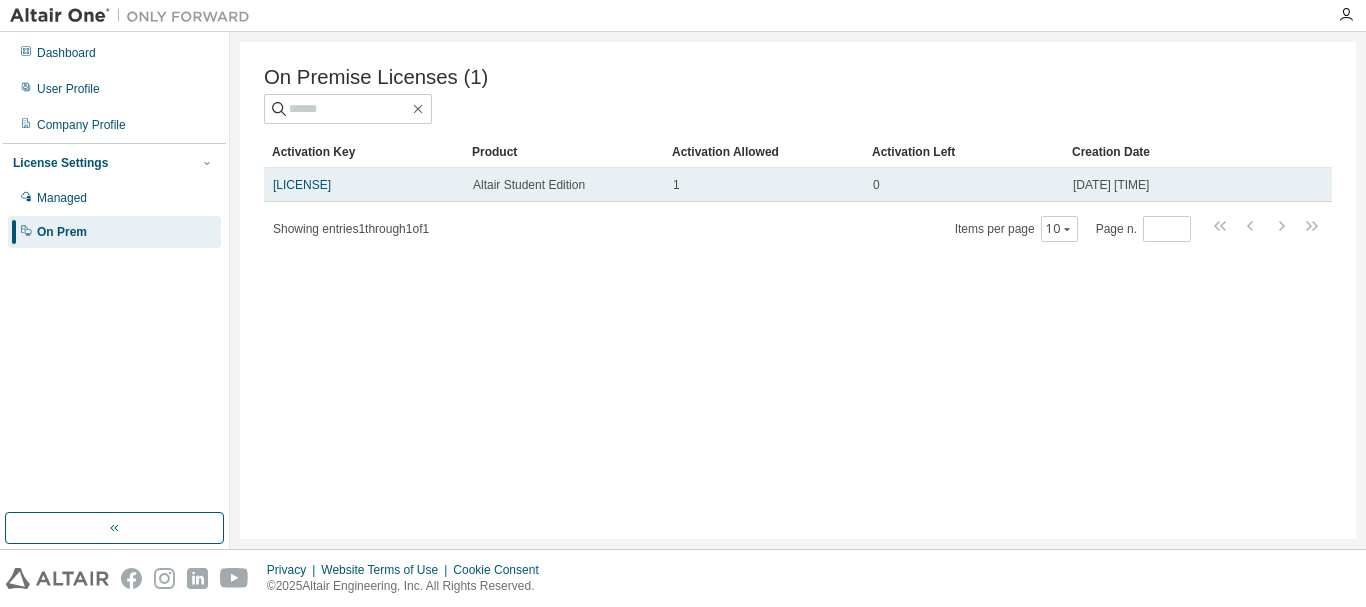 drag, startPoint x: 416, startPoint y: 185, endPoint x: 264, endPoint y: 186, distance: 152.0033 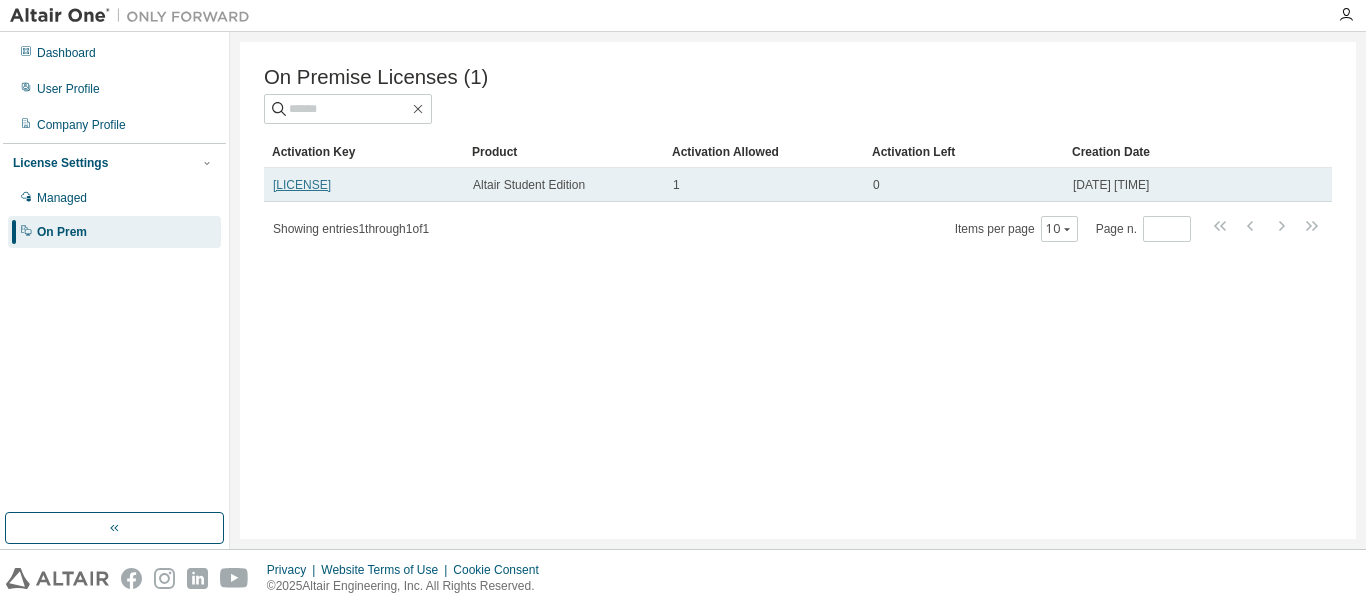 copy on "[LICENSE]" 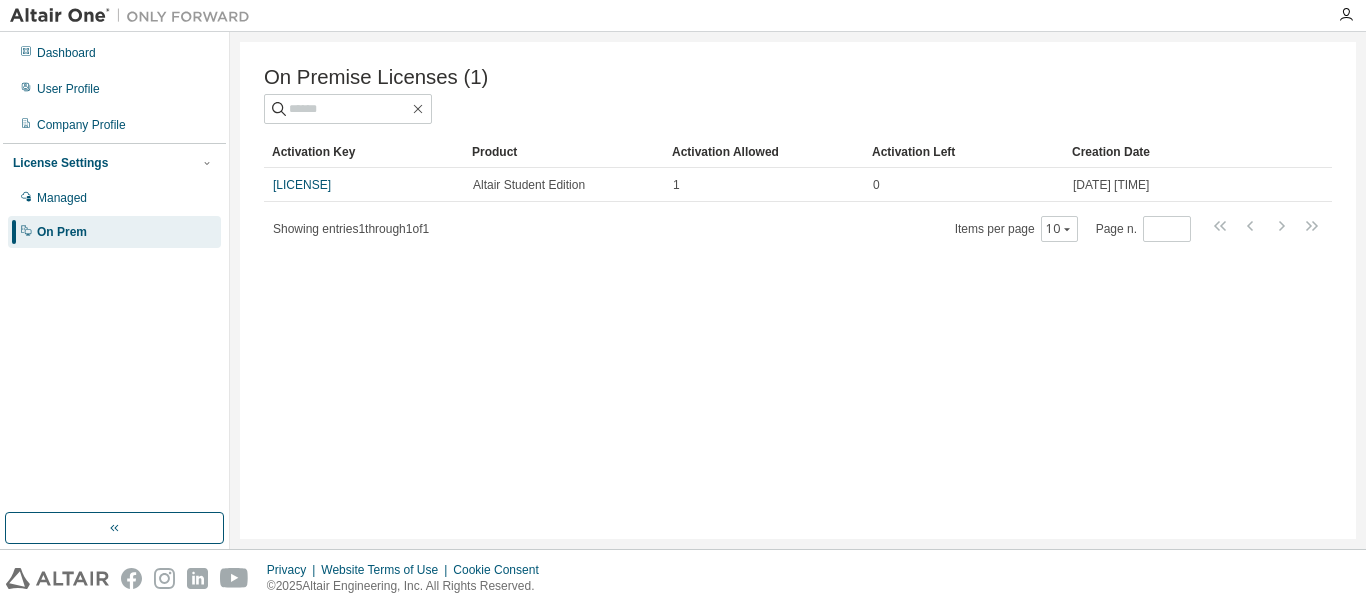 drag, startPoint x: 612, startPoint y: 402, endPoint x: 695, endPoint y: 439, distance: 90.873535 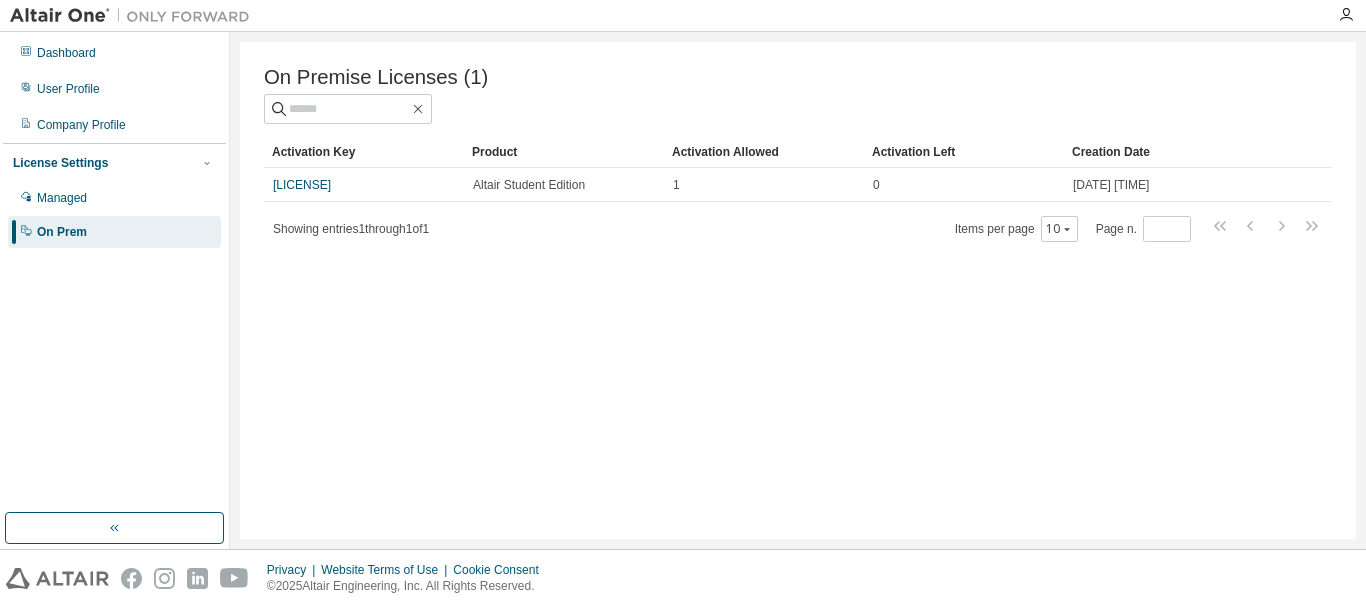click on "On Premise Licenses (1) Clear Load Save Save As Field Operator Value Select filter Select operand Add criteria Search Activation Key Product Activation Allowed Activation Left Creation Date [LICENSE] Altair Student Edition 1 0 [DATE] [TIME] Showing entries  1  through  1  of  1 Items per page 10 Page n. *" at bounding box center [798, 290] 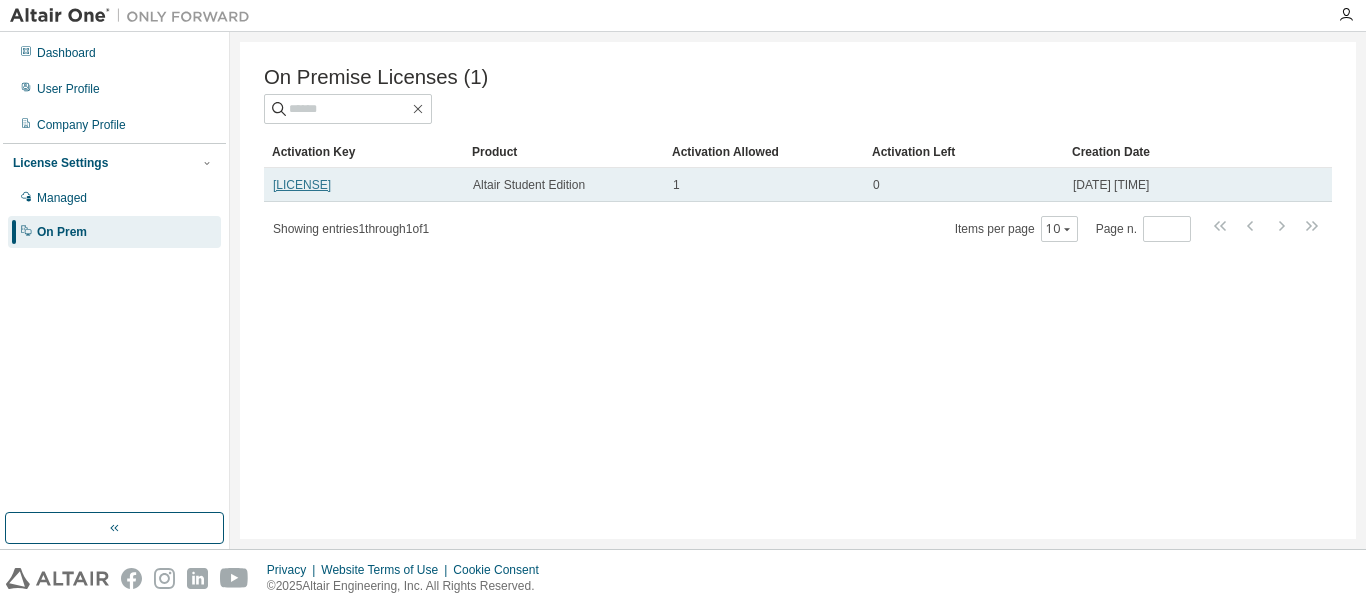 drag, startPoint x: 430, startPoint y: 182, endPoint x: 274, endPoint y: 184, distance: 156.01282 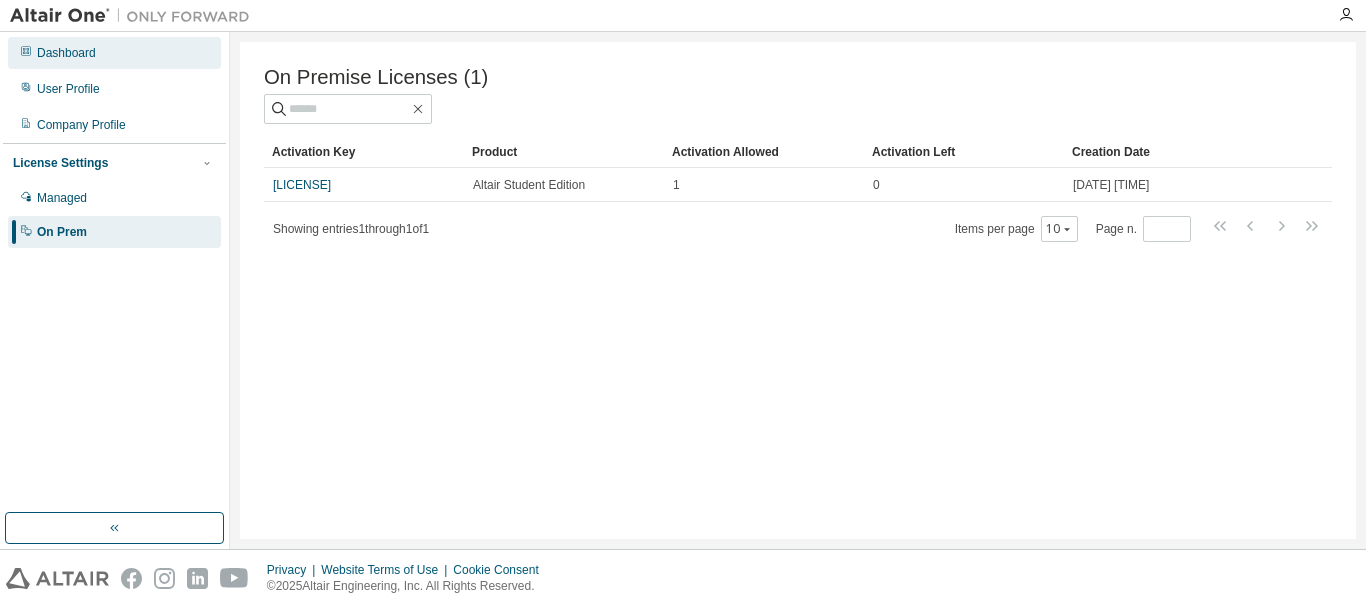 click on "Dashboard" at bounding box center [66, 53] 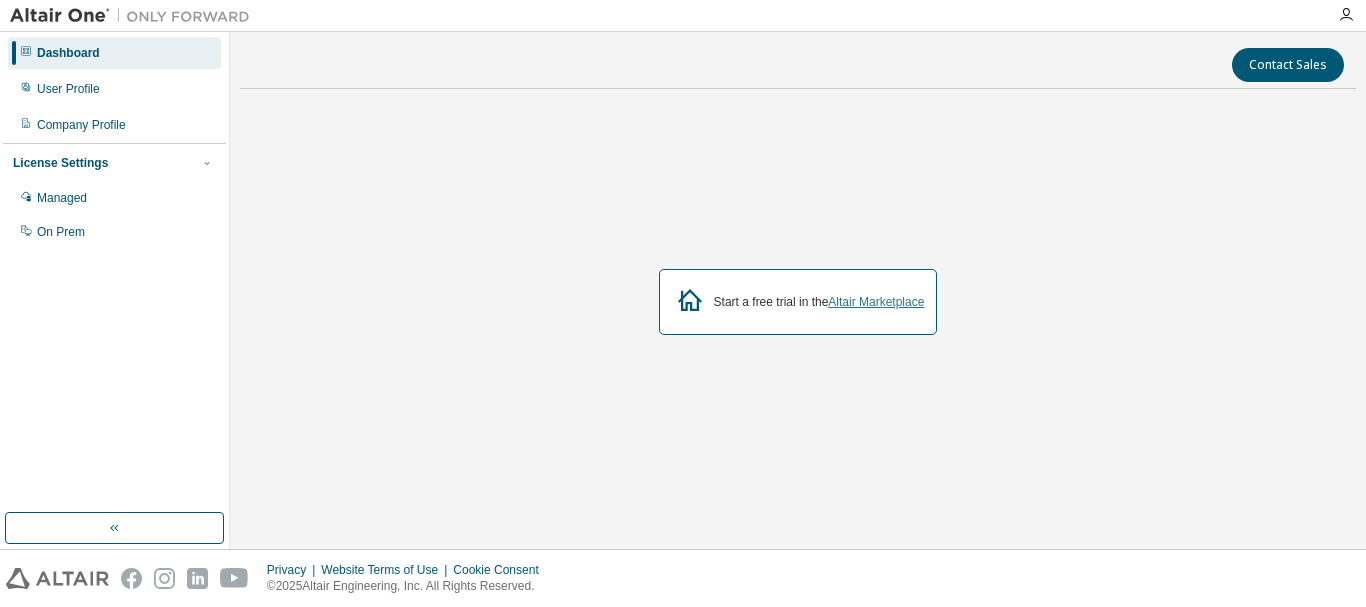 click on "Altair Marketplace" at bounding box center [876, 302] 